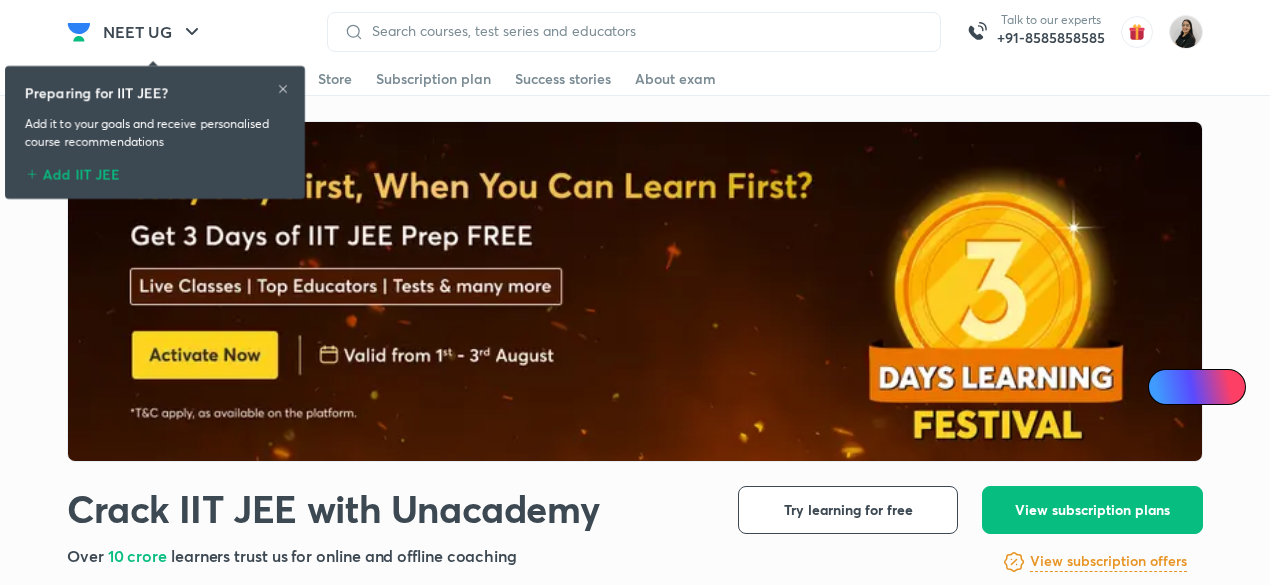 scroll, scrollTop: 0, scrollLeft: 0, axis: both 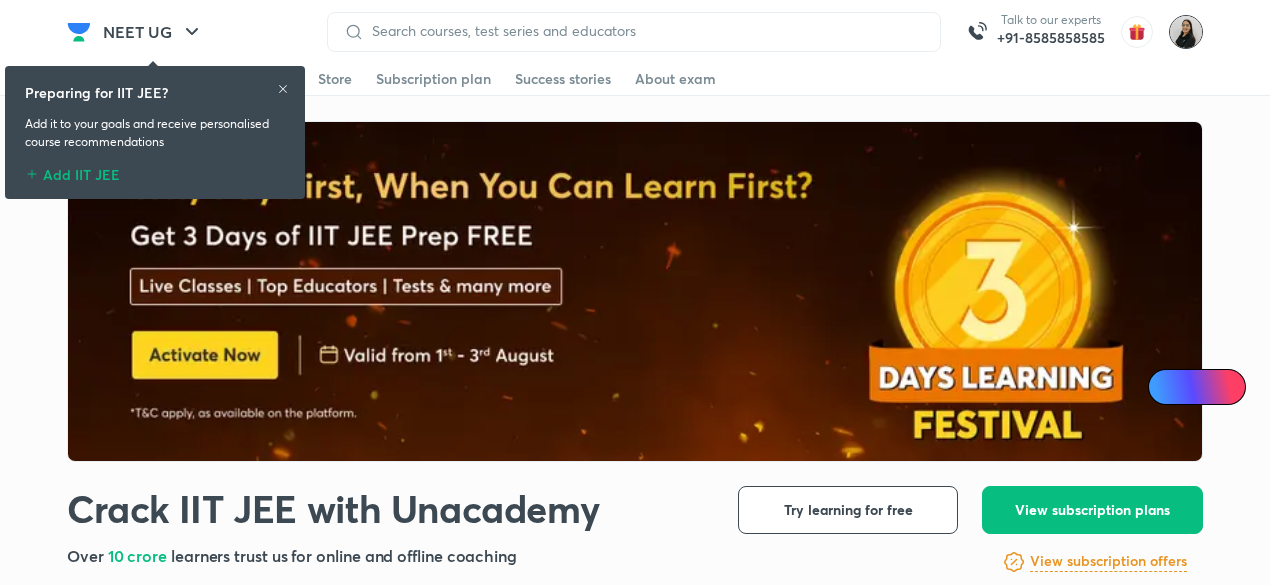 click at bounding box center [1186, 32] 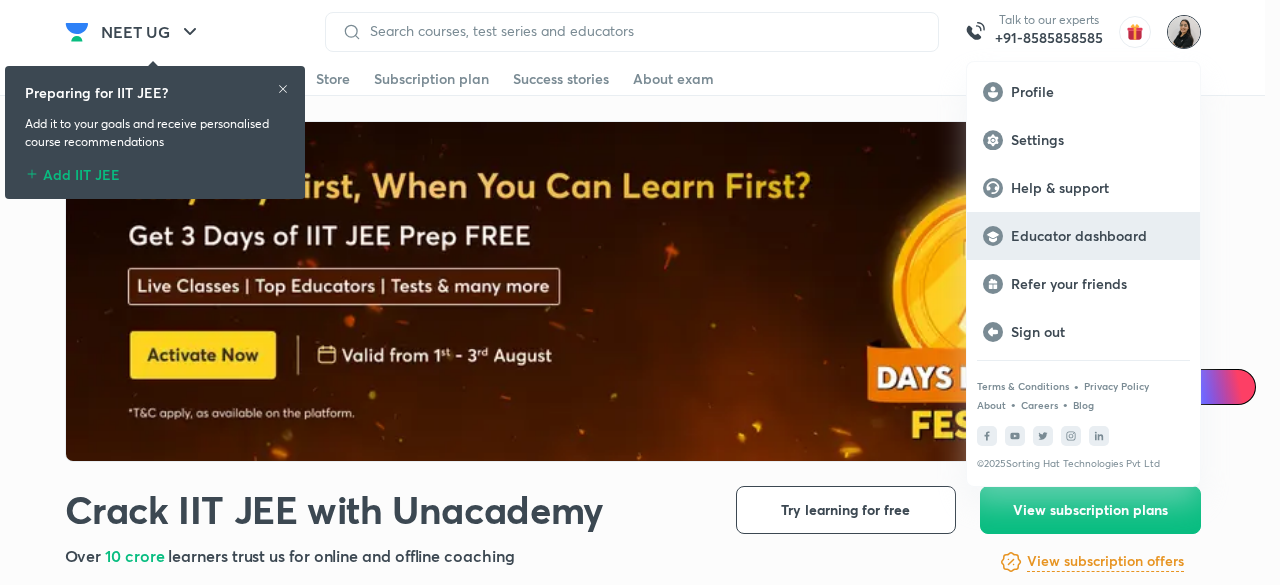 click on "Educator dashboard" at bounding box center [1097, 236] 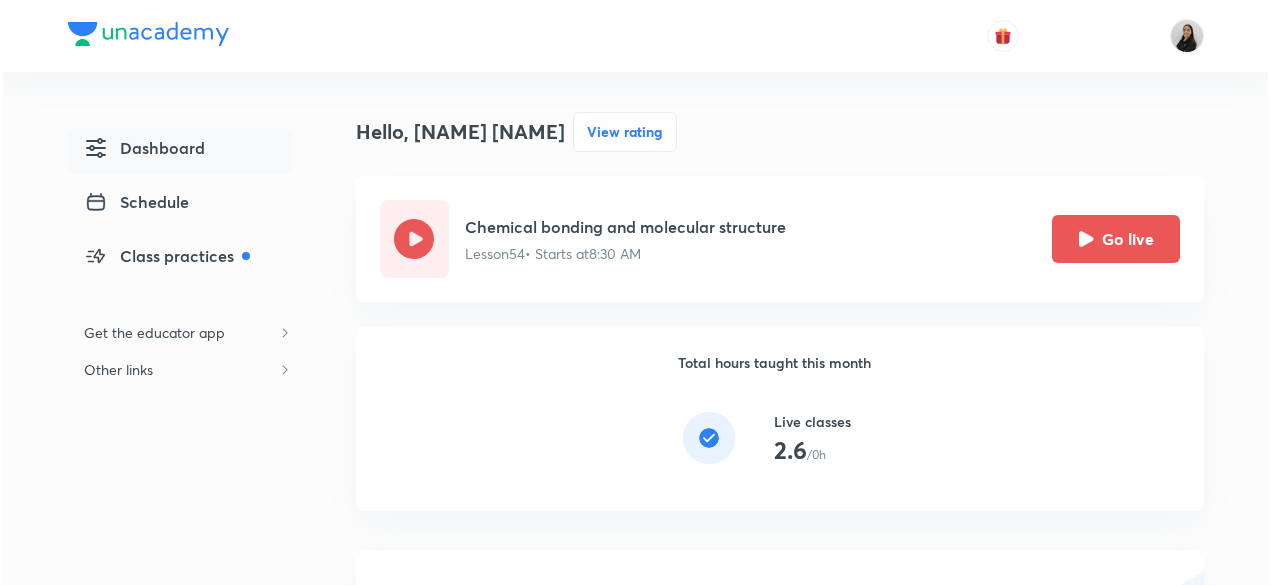 scroll, scrollTop: 0, scrollLeft: 0, axis: both 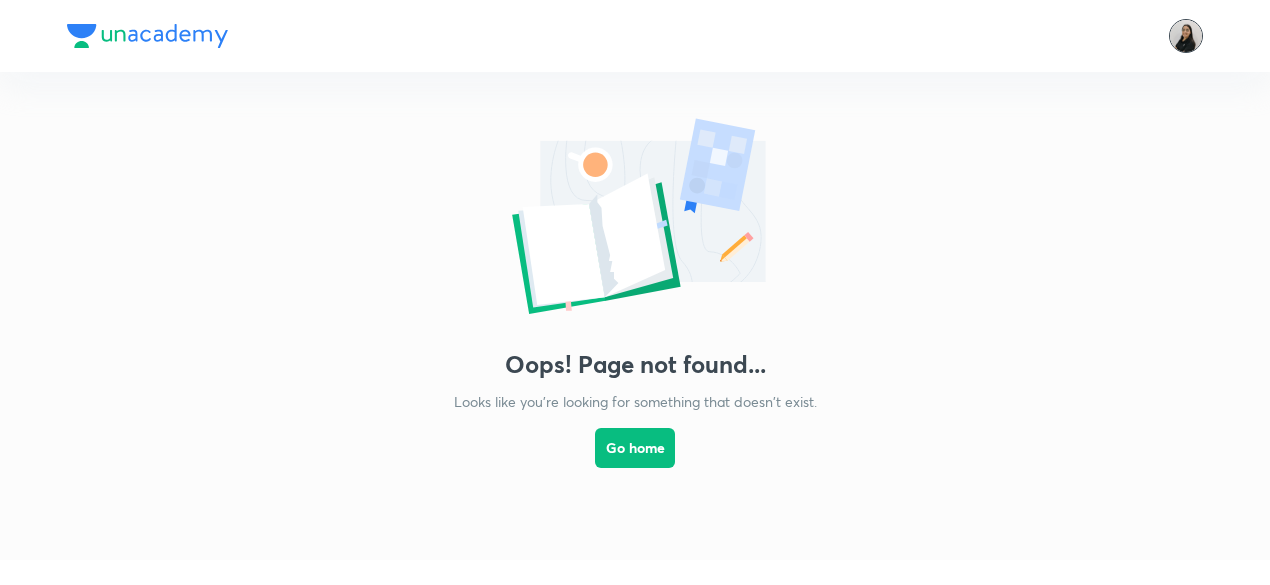 click at bounding box center [1186, 36] 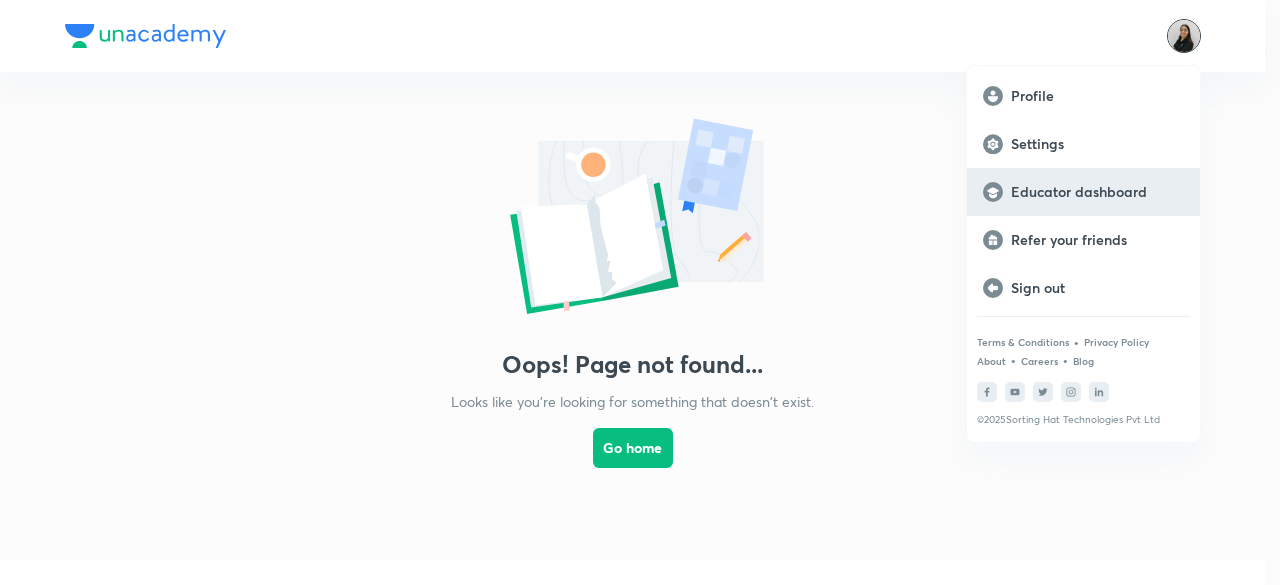 click on "Educator dashboard" at bounding box center (1097, 192) 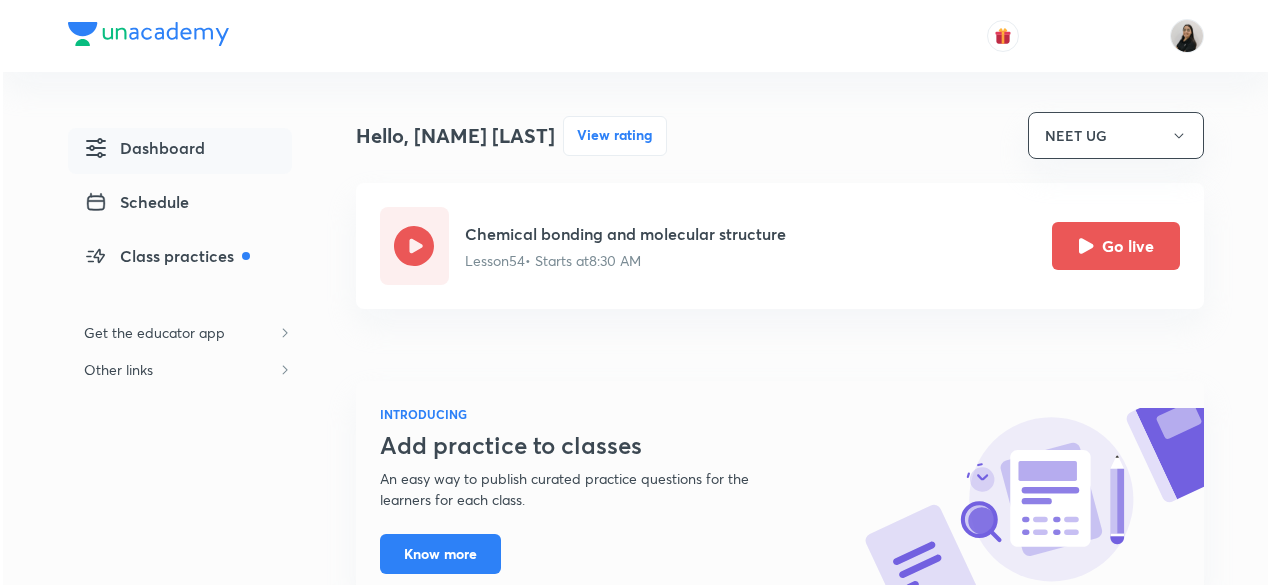 scroll, scrollTop: 0, scrollLeft: 0, axis: both 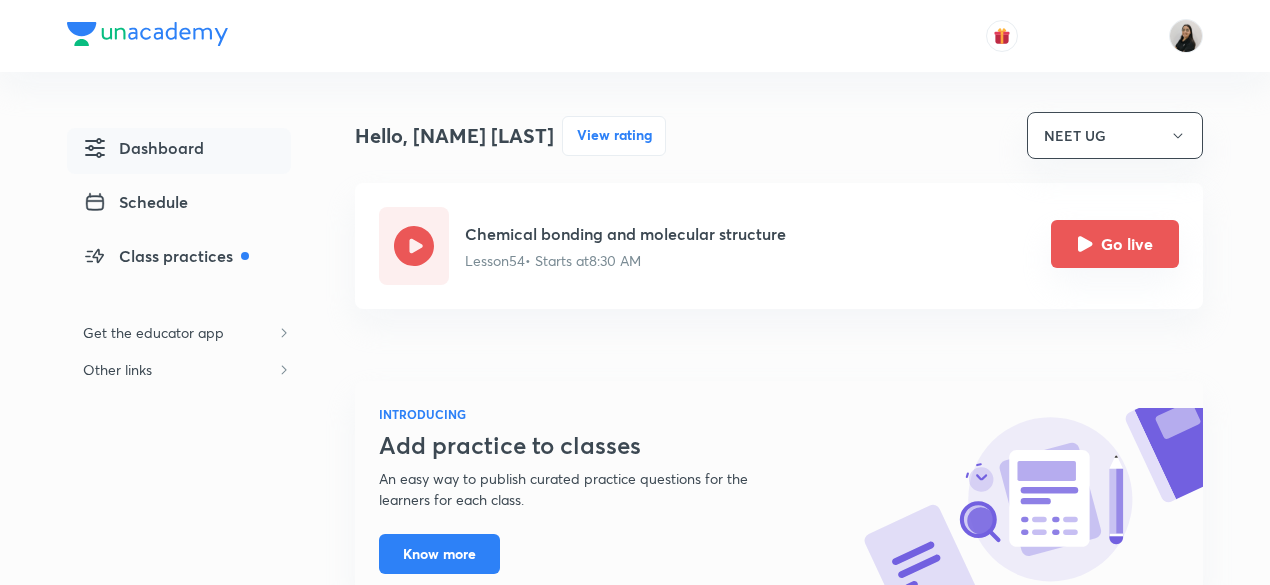 click on "Go live" at bounding box center [1115, 244] 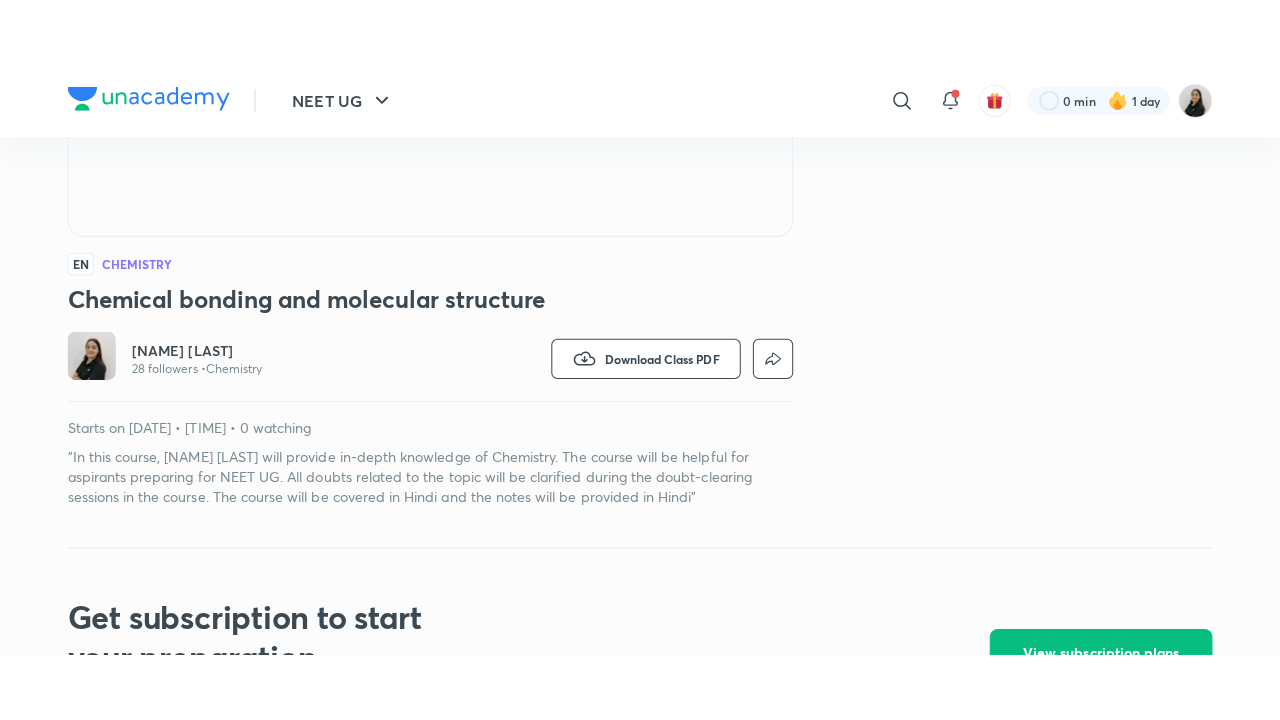 scroll, scrollTop: 460, scrollLeft: 0, axis: vertical 